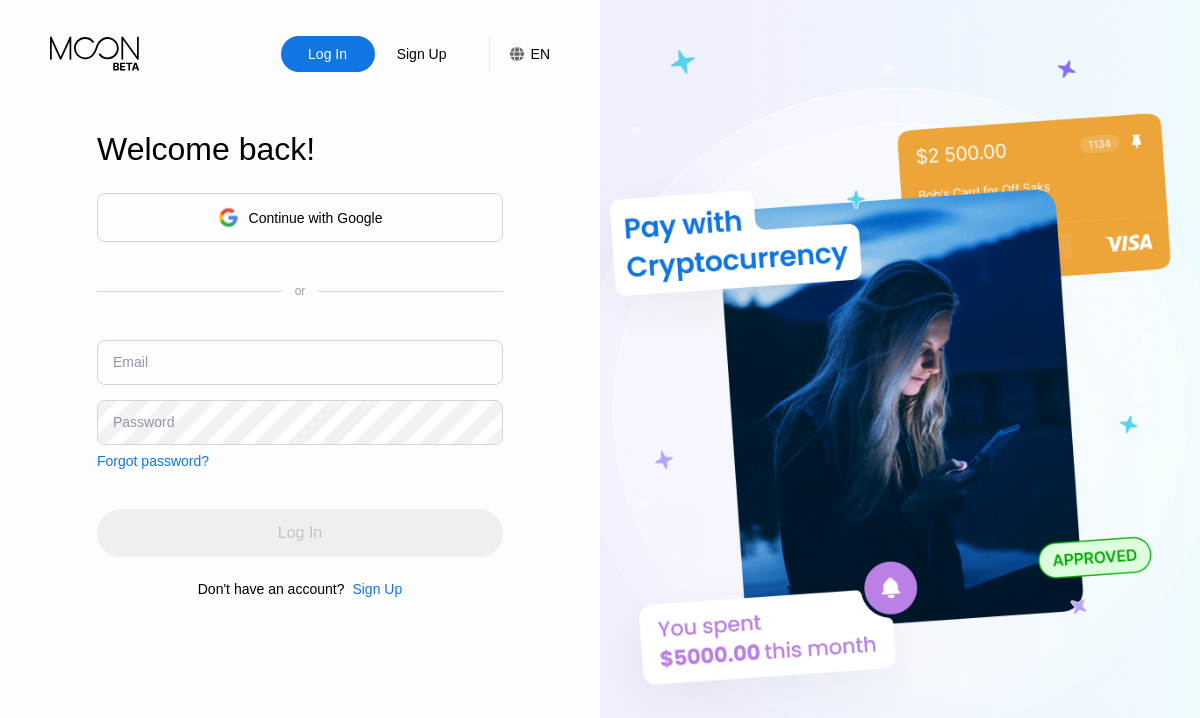 scroll, scrollTop: 0, scrollLeft: 0, axis: both 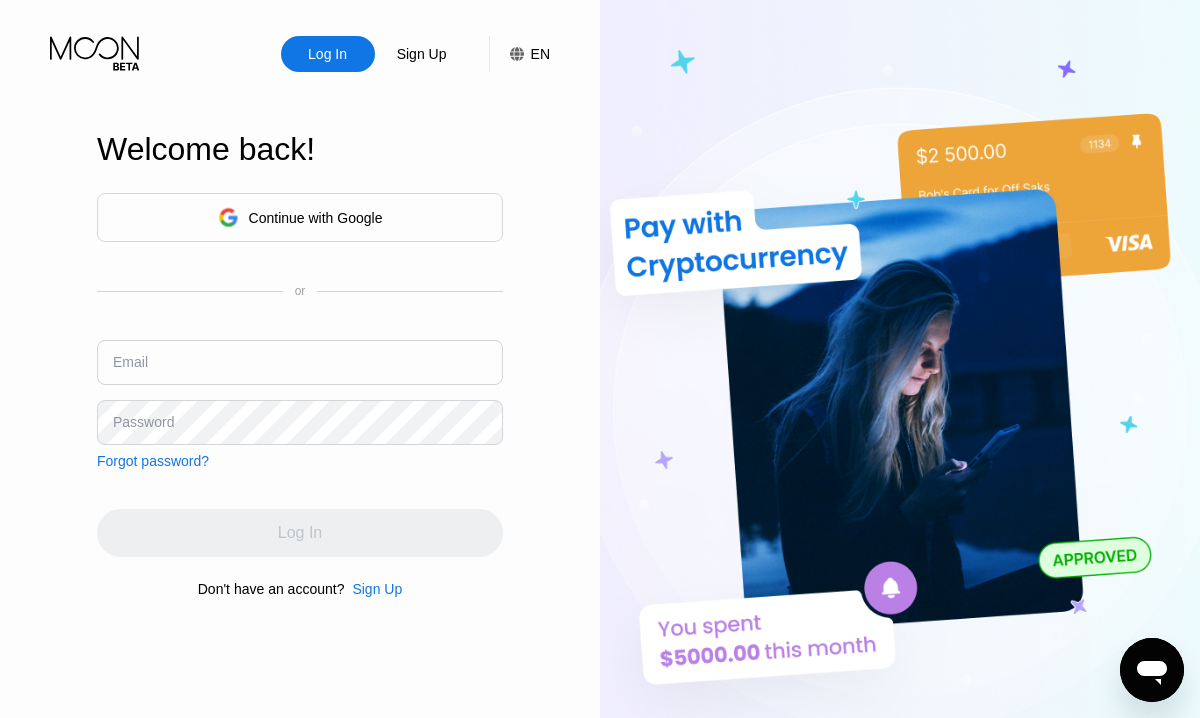 click on "Log In" at bounding box center (328, 54) 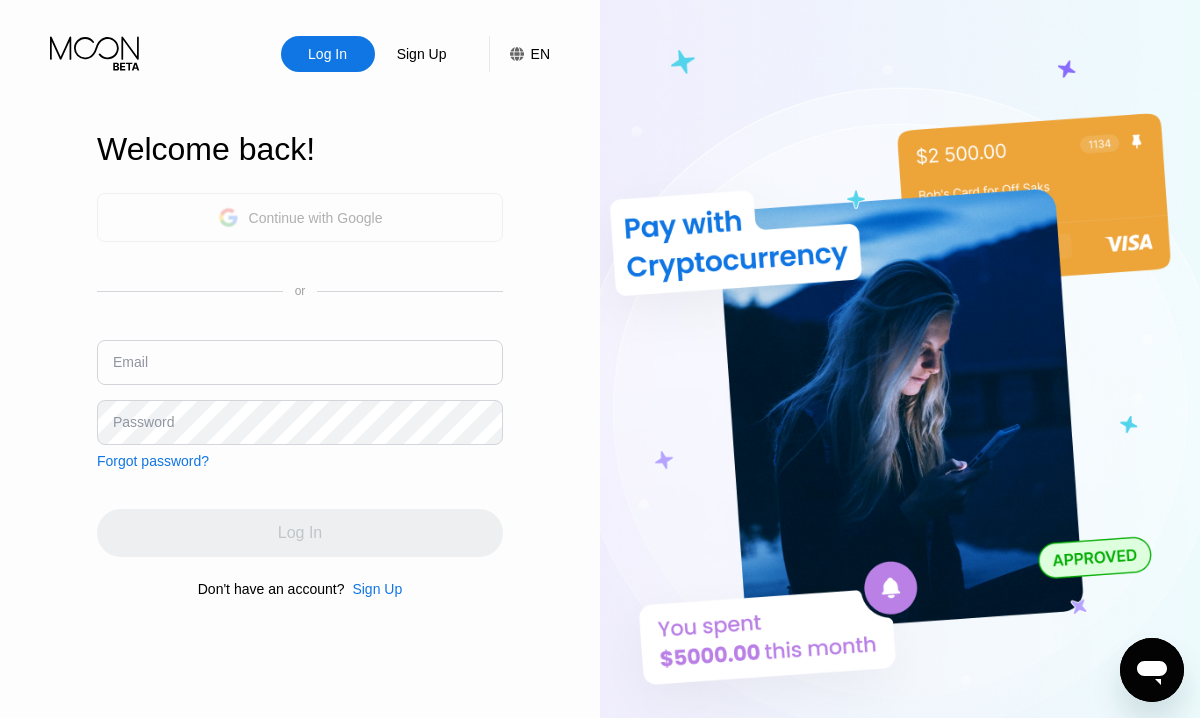 click on "Continue with Google" at bounding box center [300, 217] 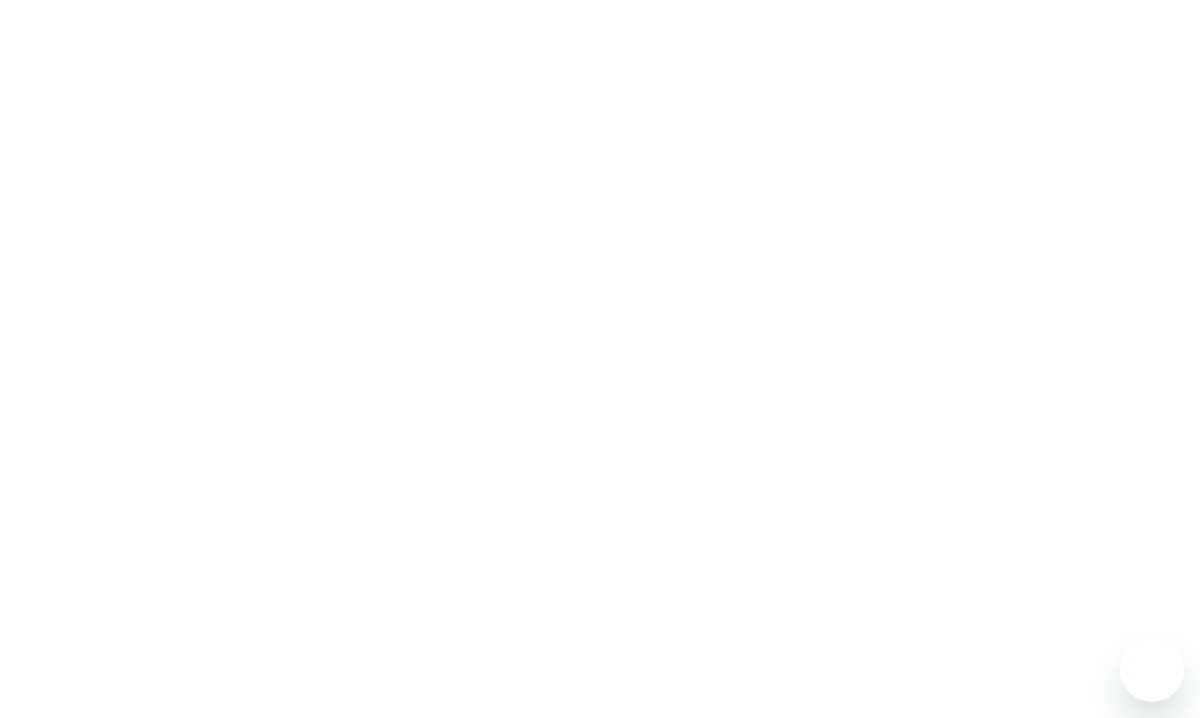 scroll, scrollTop: 0, scrollLeft: 0, axis: both 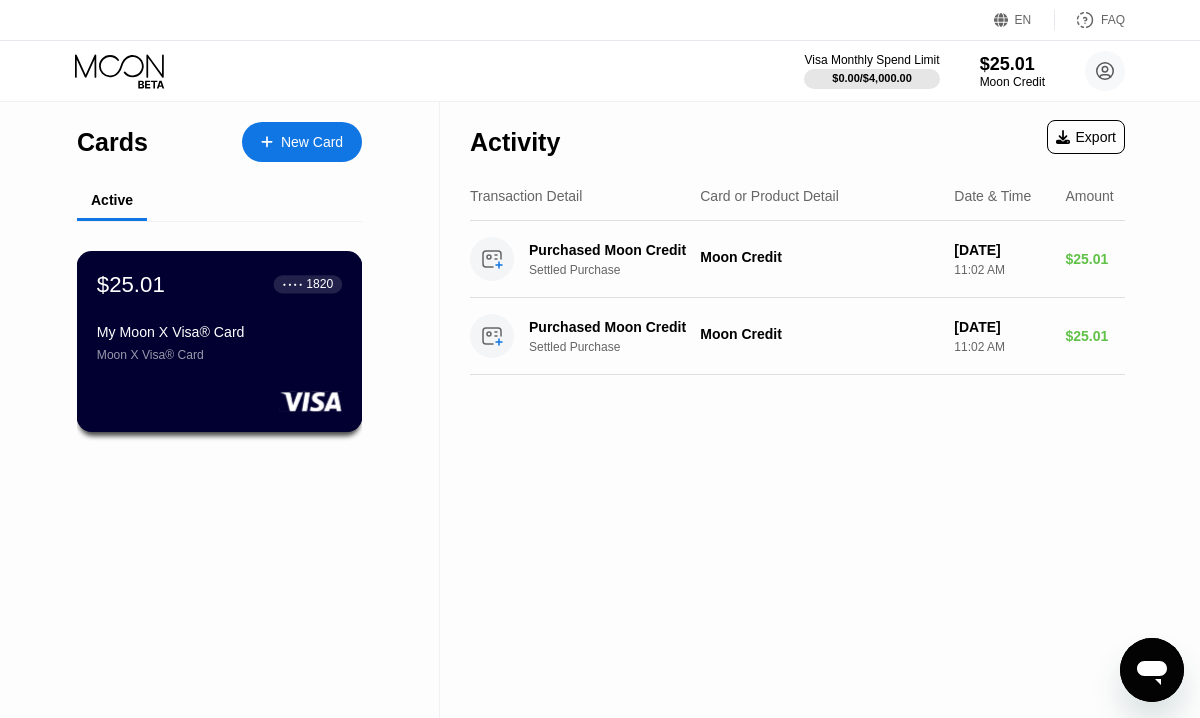 click on "$25.01 ● ● ● ● 1820 My Moon X Visa® Card Moon X Visa® Card" at bounding box center (220, 341) 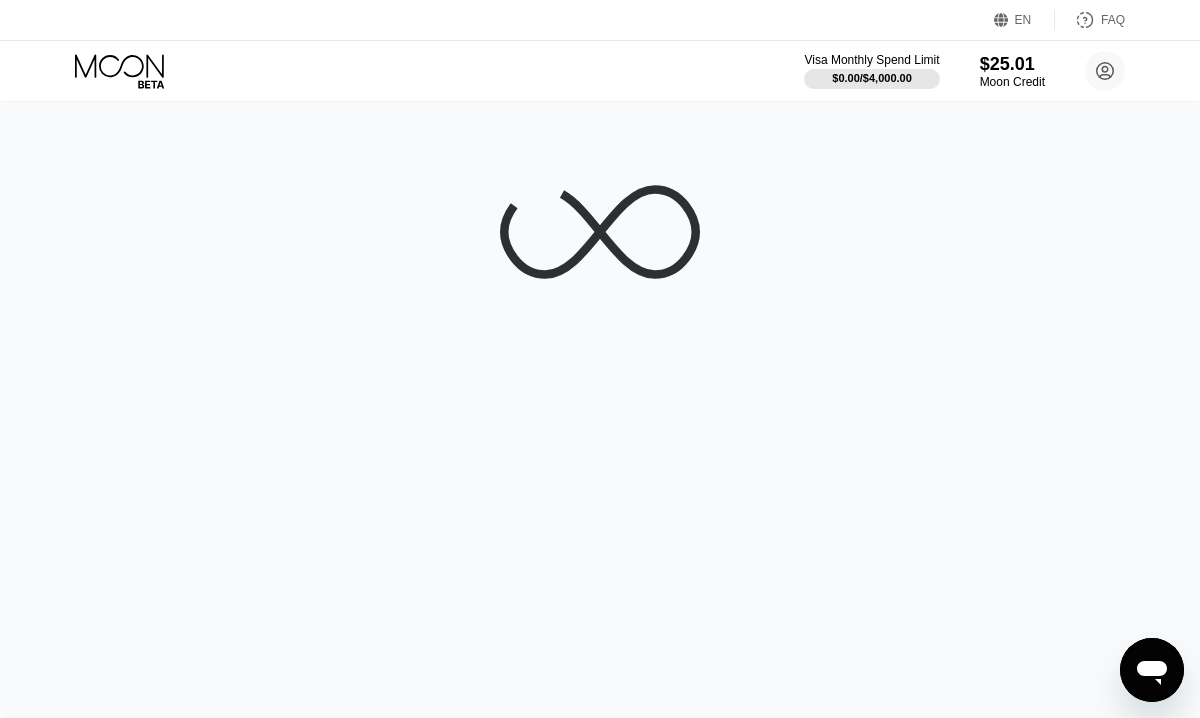 click at bounding box center [600, 410] 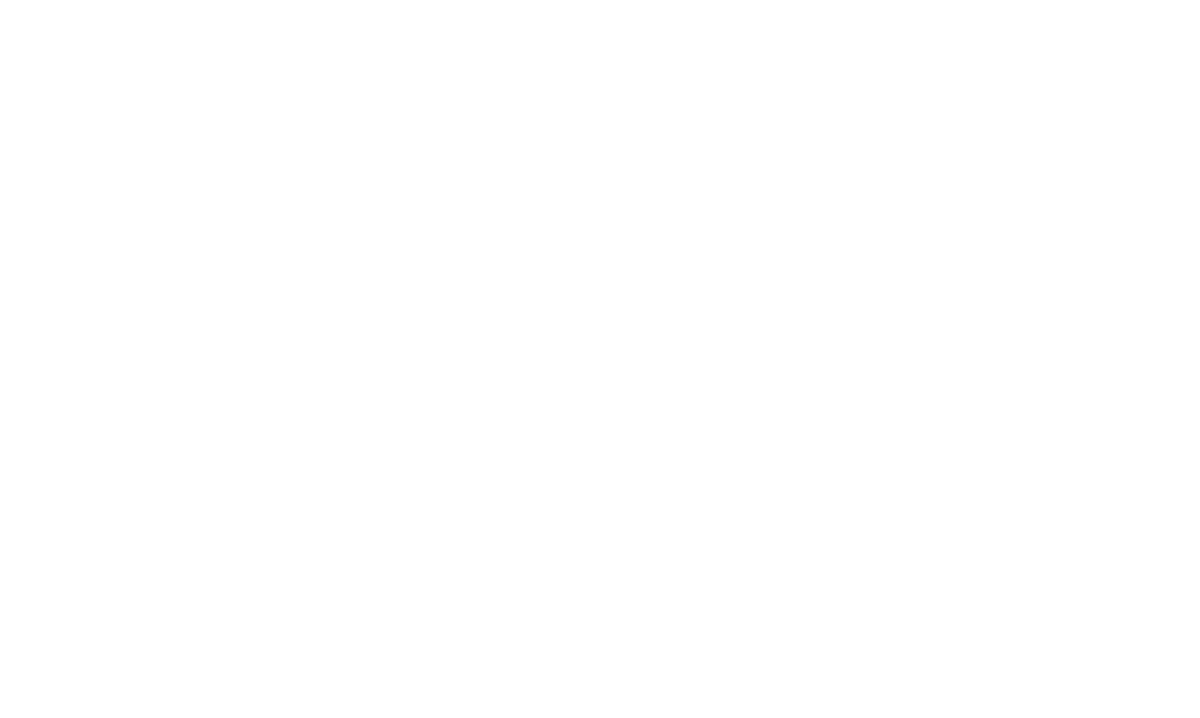 scroll, scrollTop: 0, scrollLeft: 0, axis: both 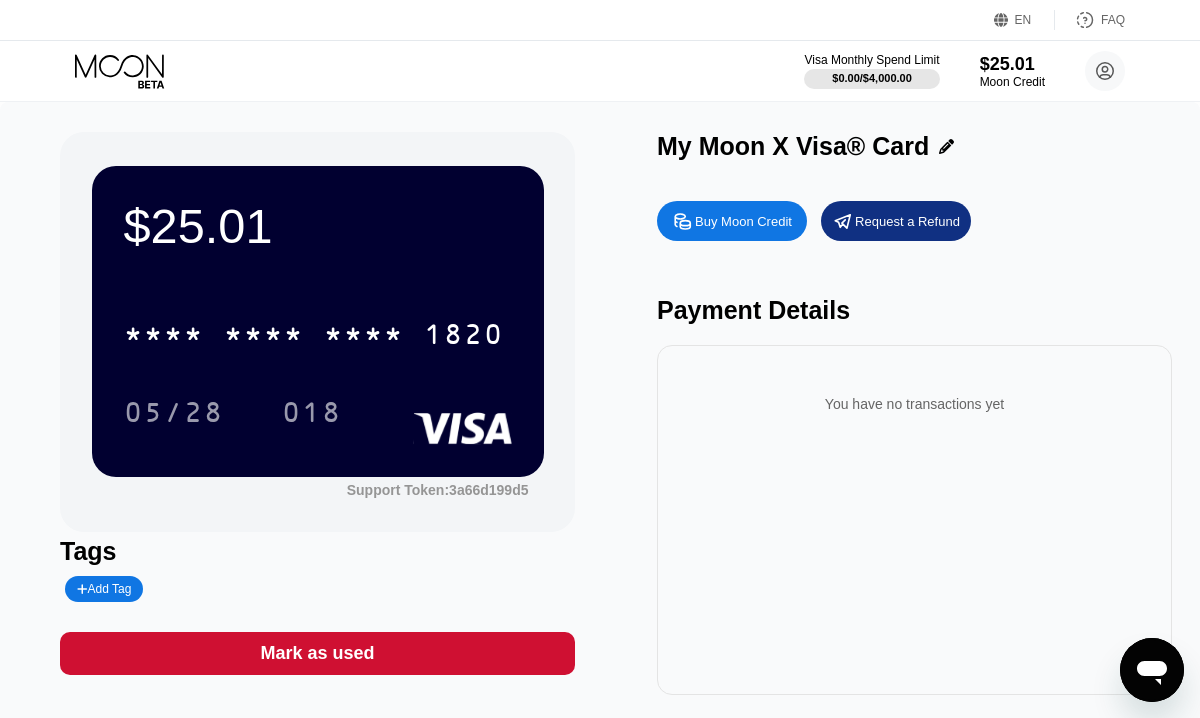 click on "Payment Details" at bounding box center (914, 310) 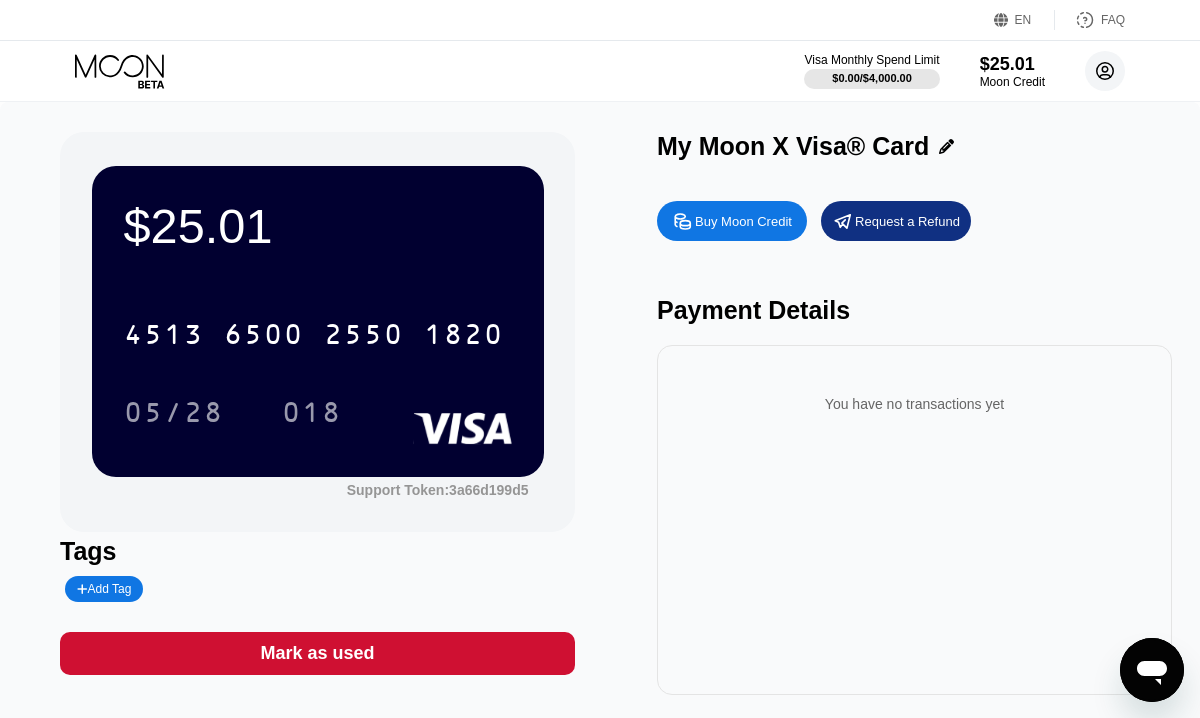 click 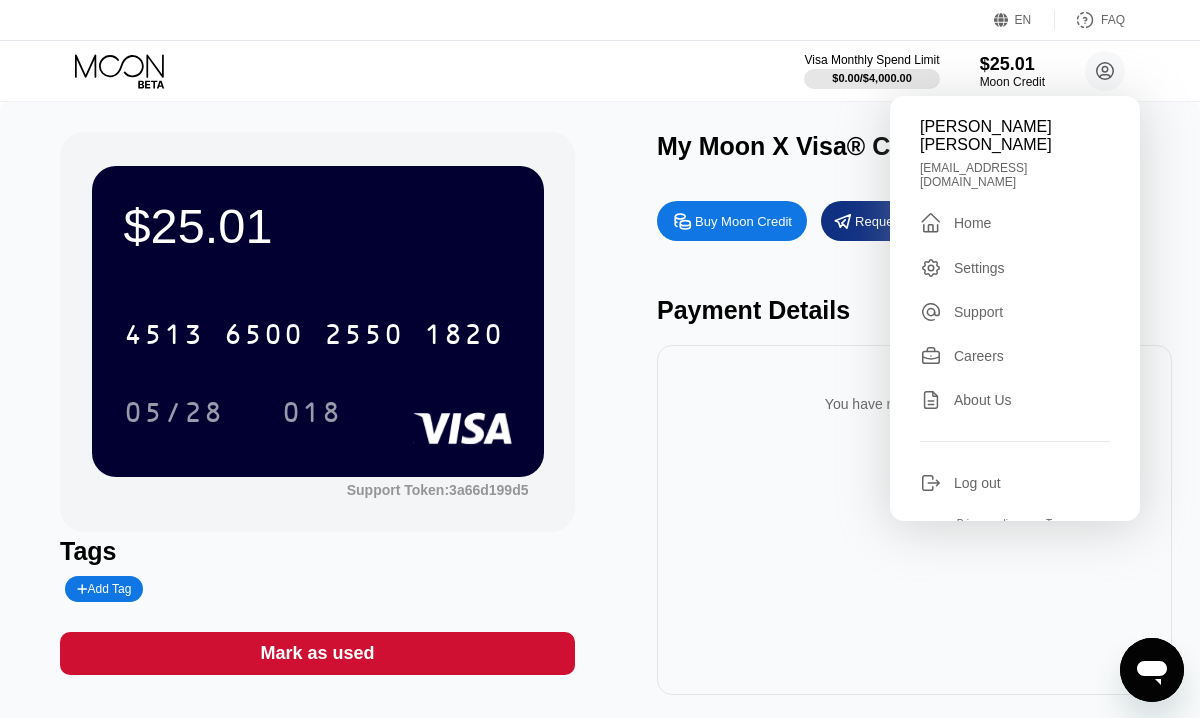 click on "Settings" at bounding box center (979, 268) 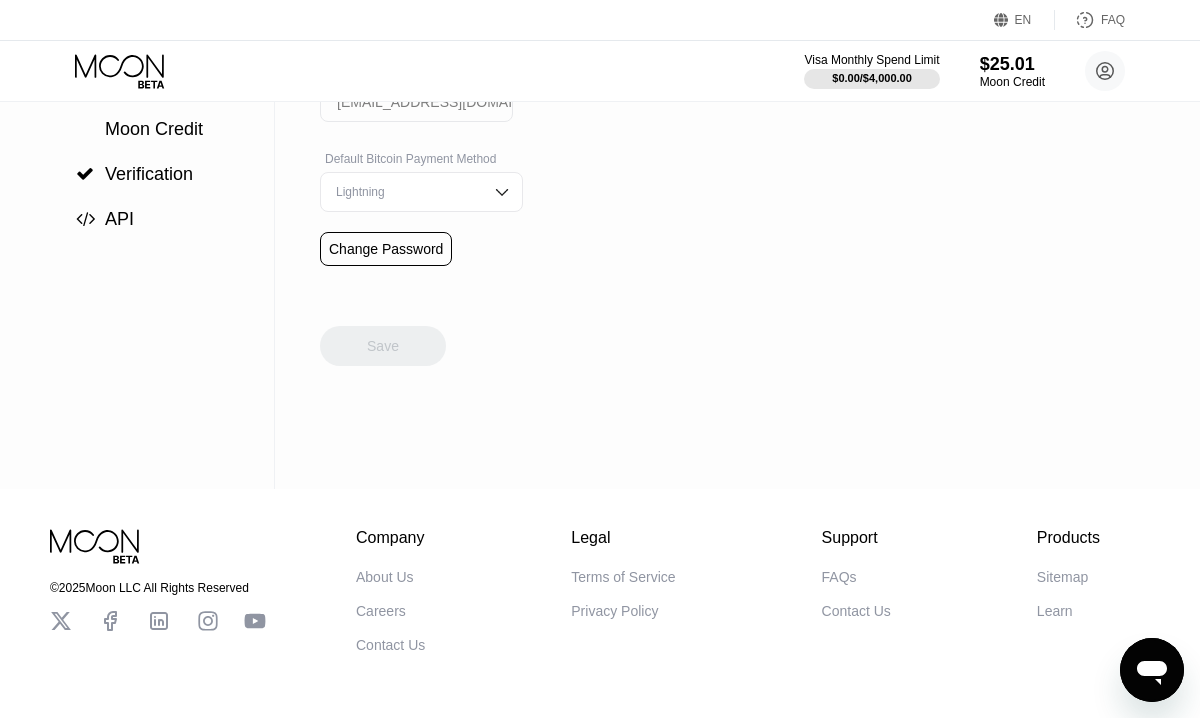 scroll, scrollTop: 0, scrollLeft: 0, axis: both 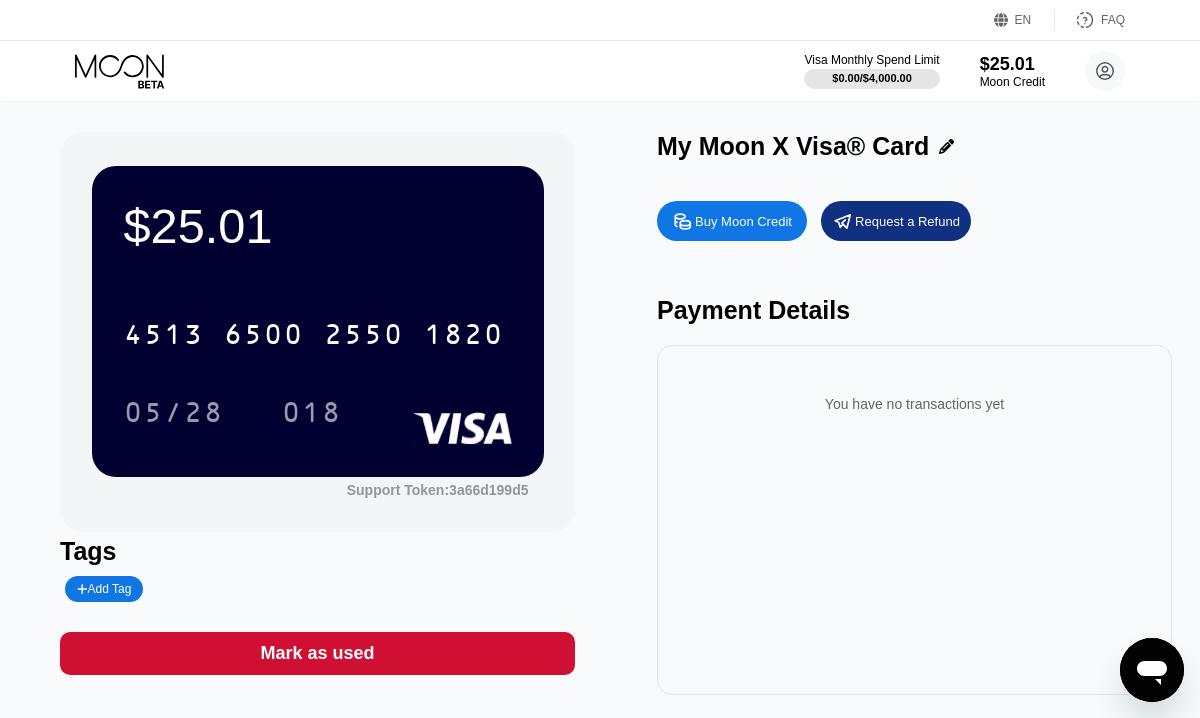 click 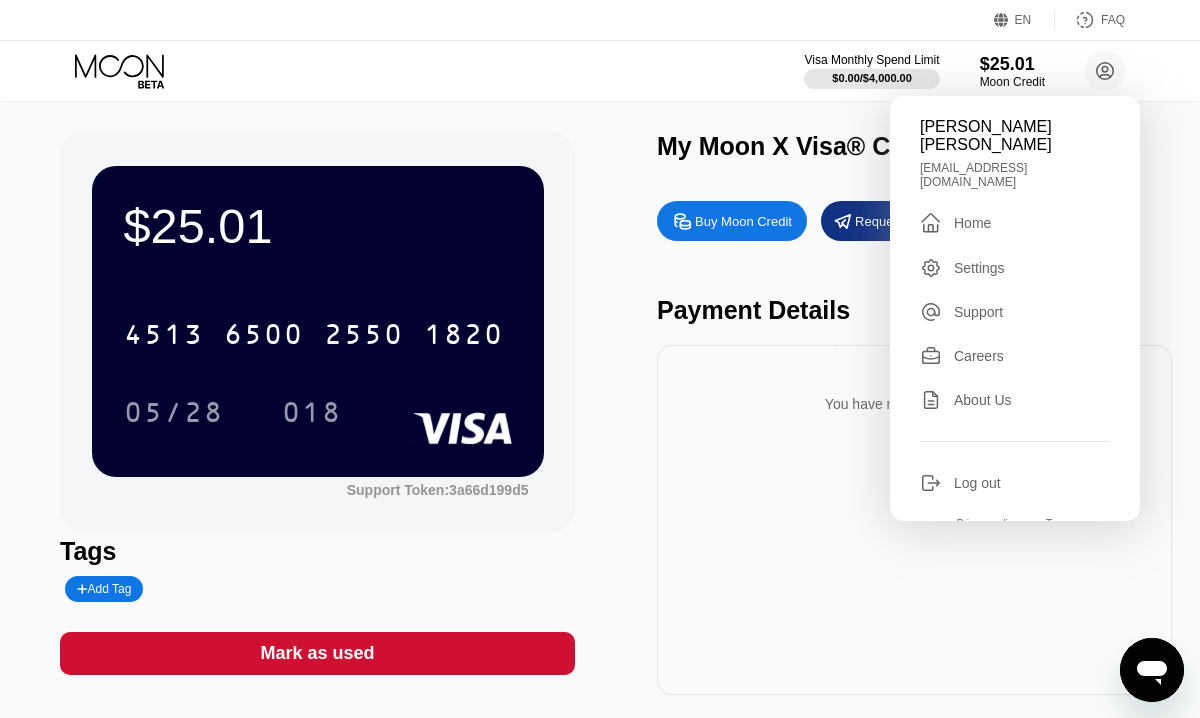 click on "Careers" at bounding box center (979, 356) 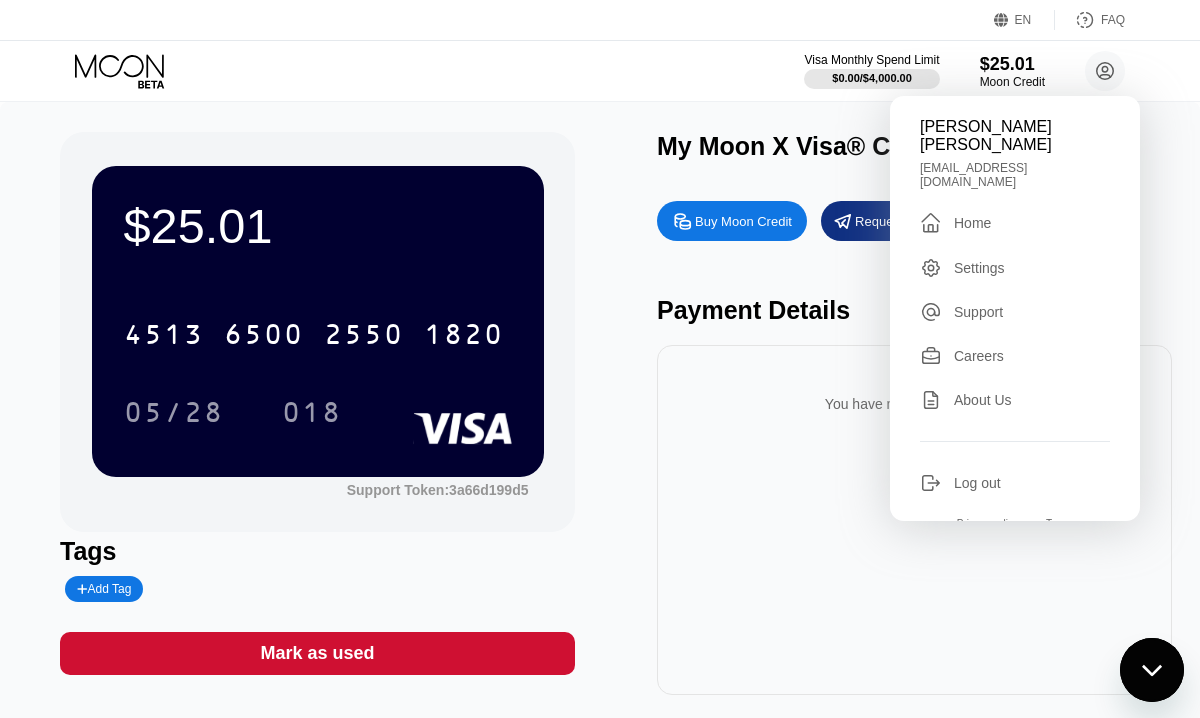 scroll, scrollTop: 0, scrollLeft: 0, axis: both 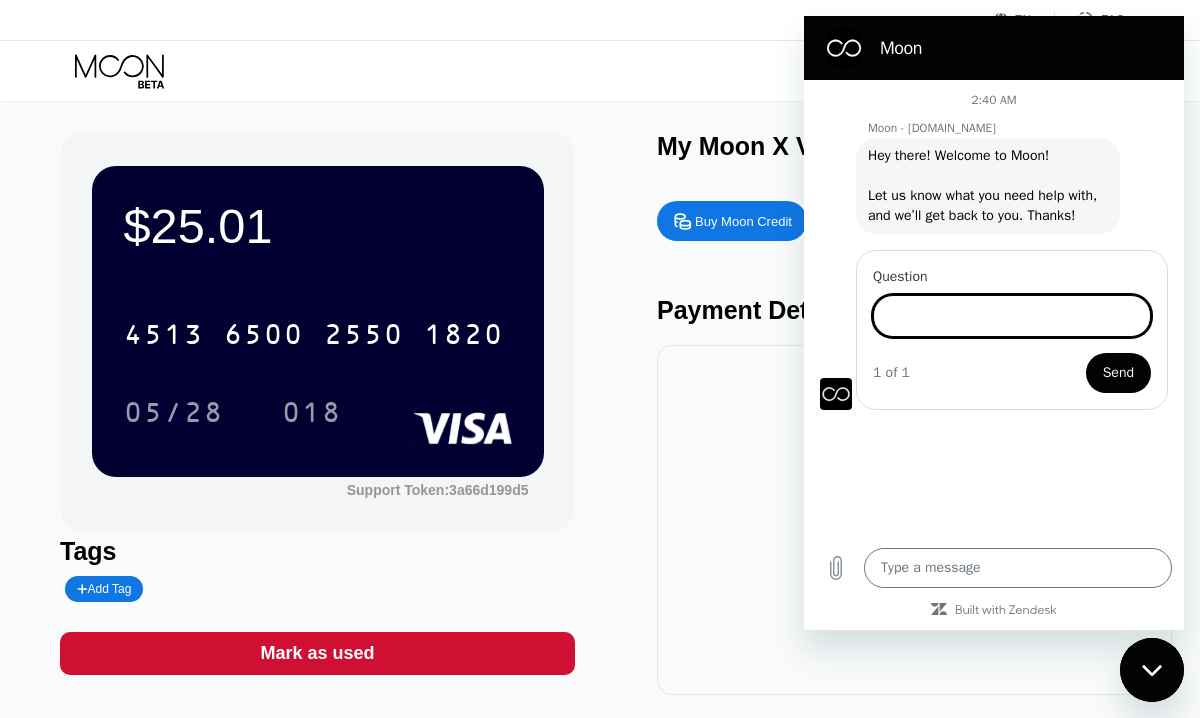 click on "You have no transactions yet" at bounding box center (914, 404) 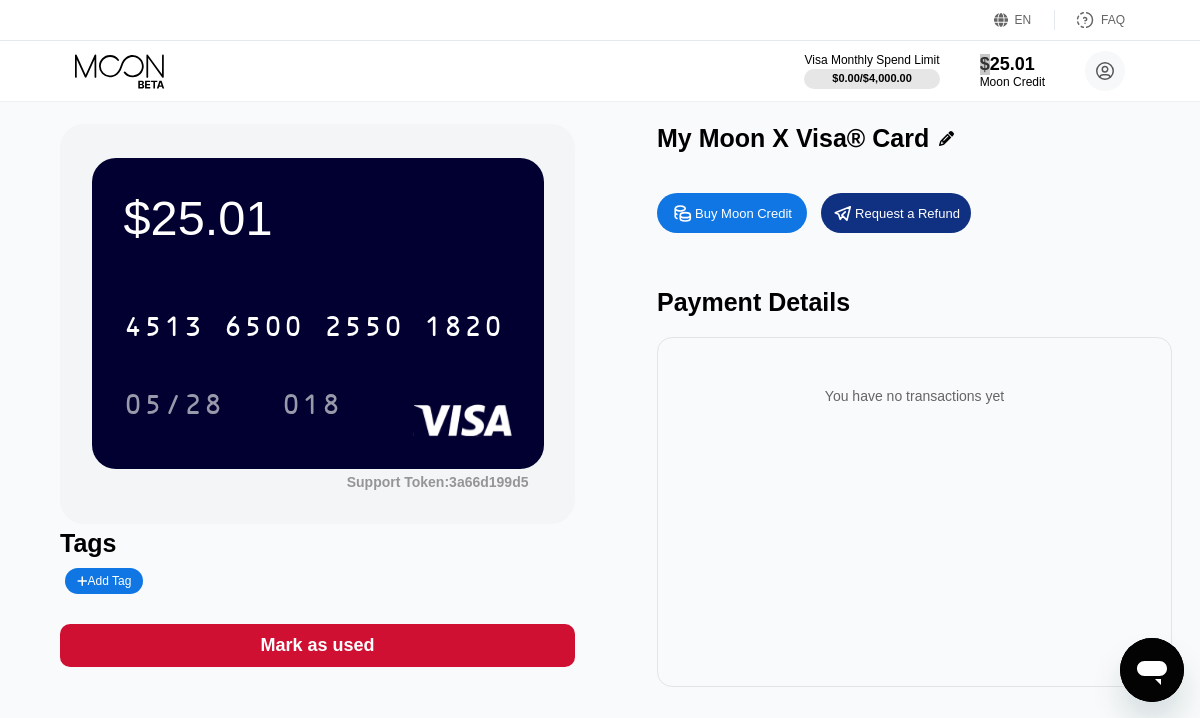 scroll, scrollTop: 0, scrollLeft: 0, axis: both 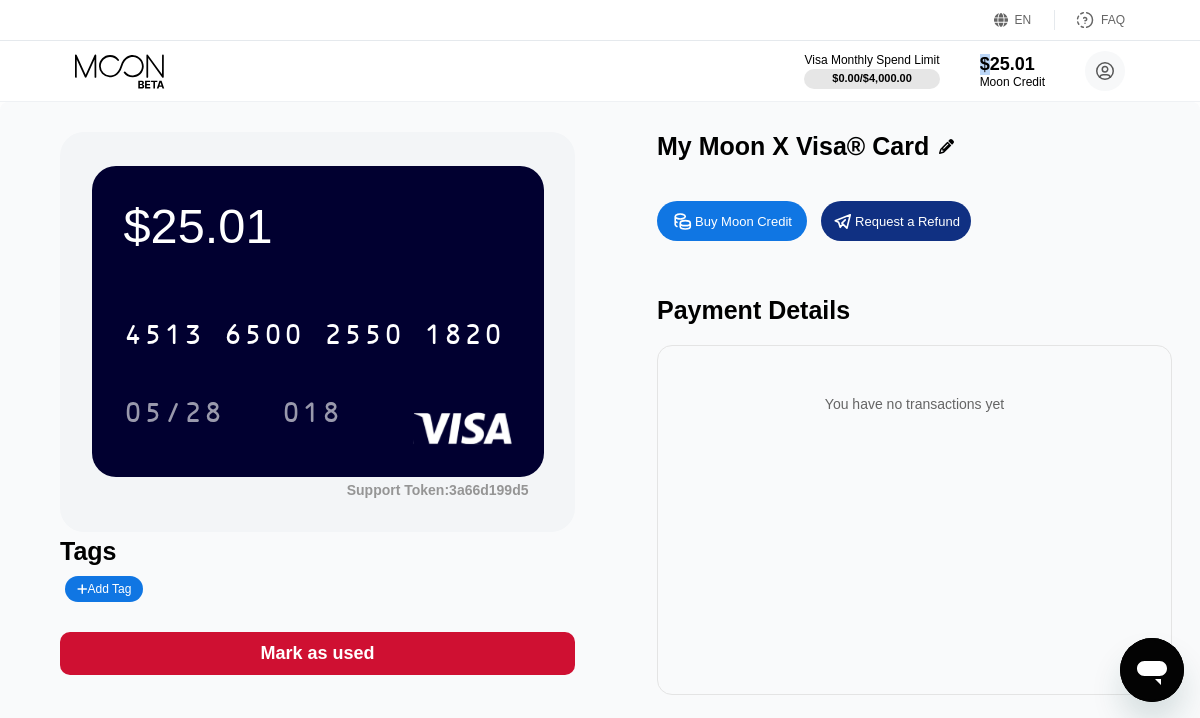 click 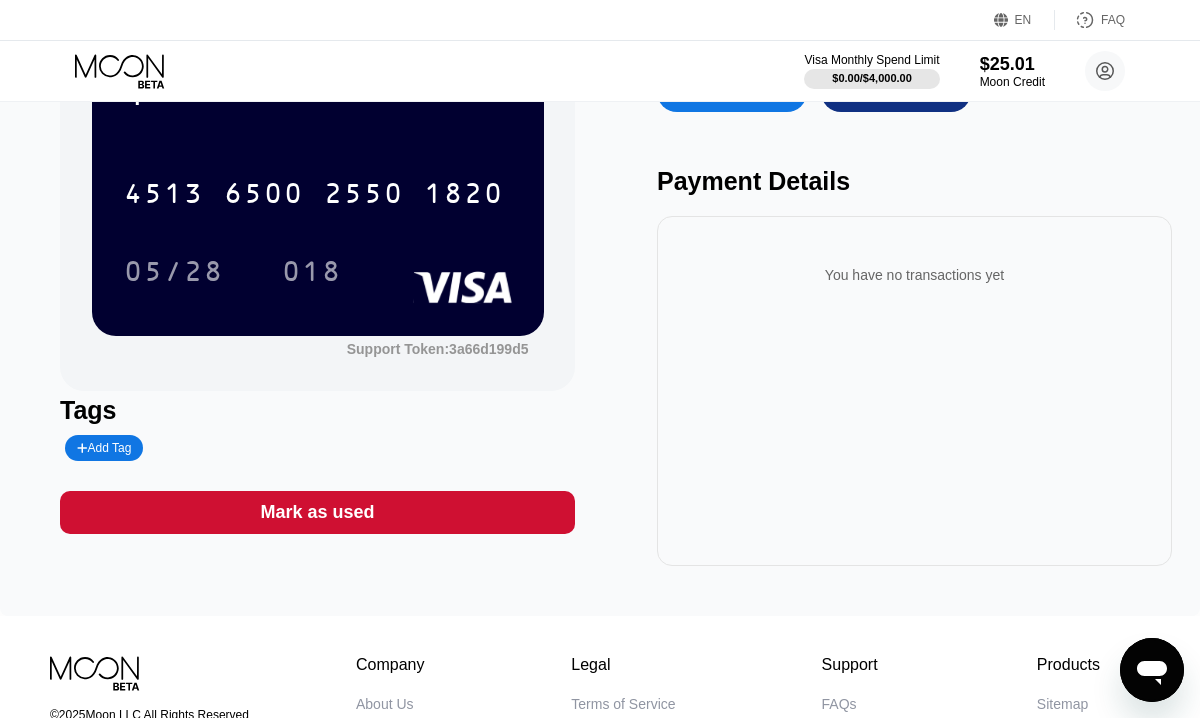 scroll, scrollTop: 0, scrollLeft: 0, axis: both 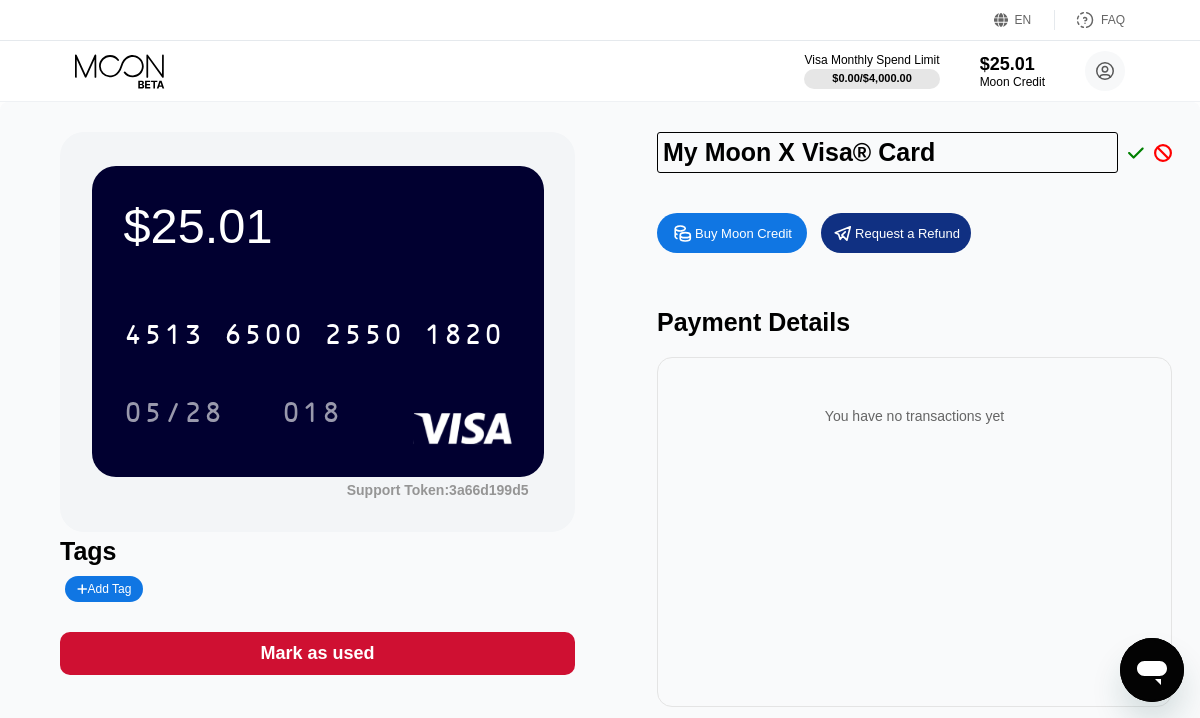 click on "2550" at bounding box center (364, 337) 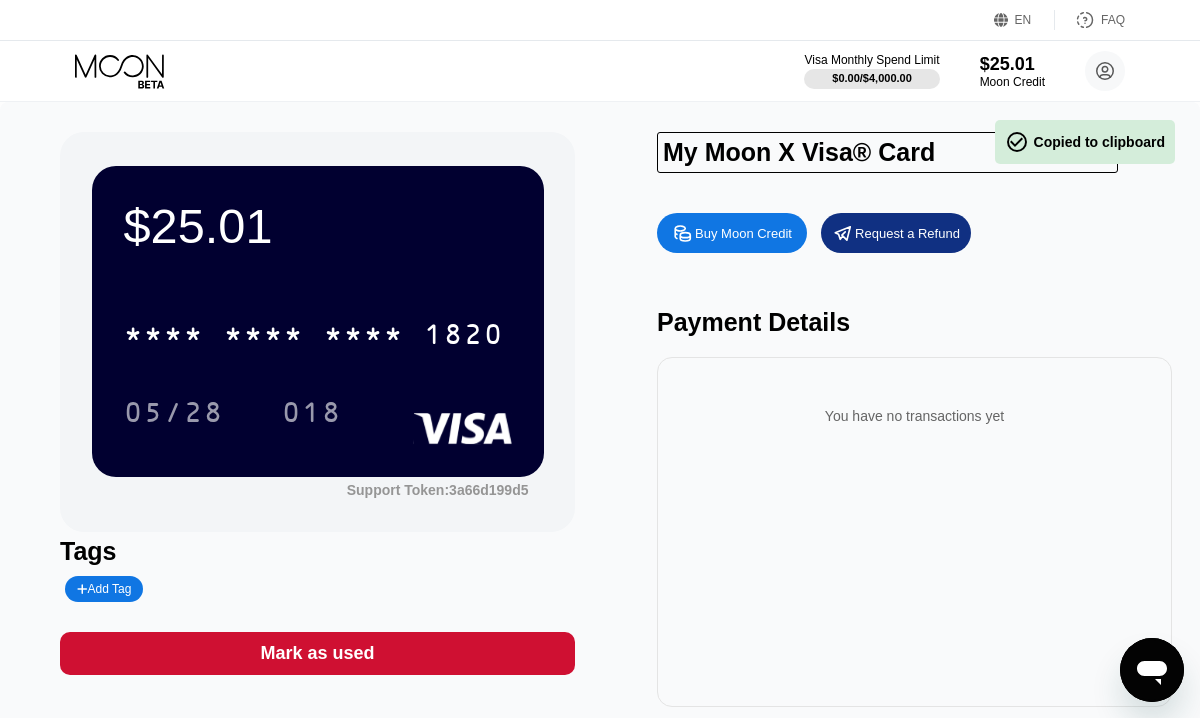 click on "Buy Moon Credit Request a Refund Payment Details You have no transactions yet" at bounding box center [914, 455] 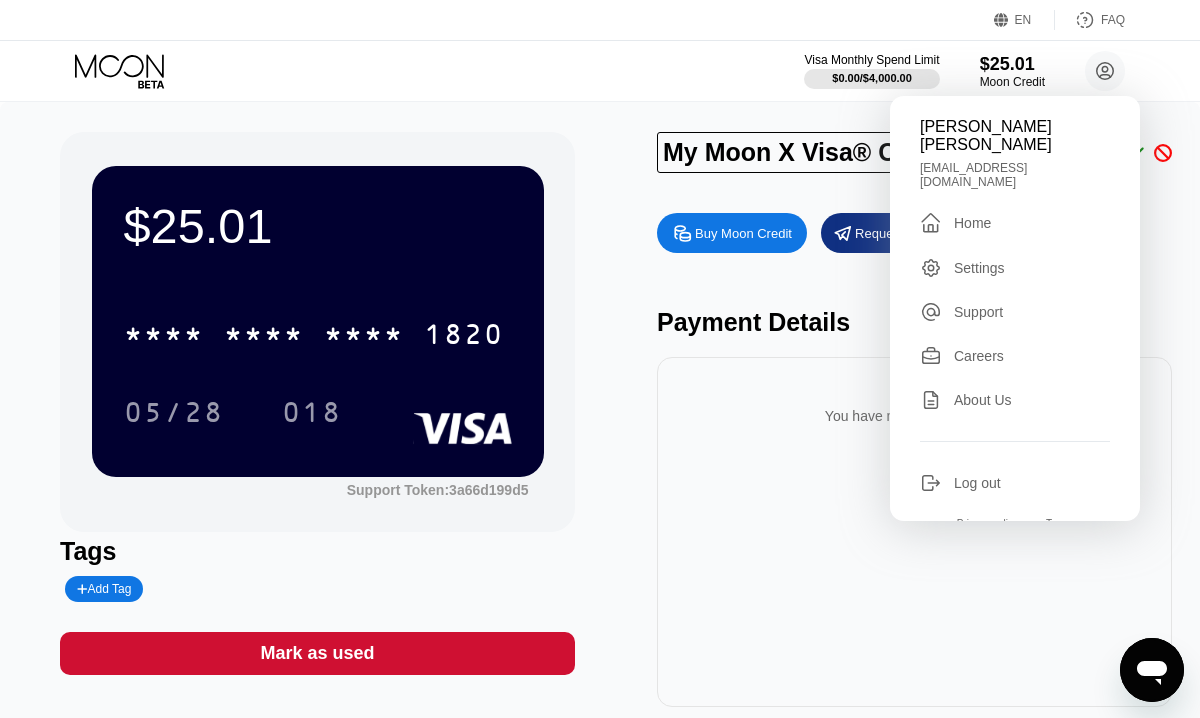 click on "Support" at bounding box center (978, 312) 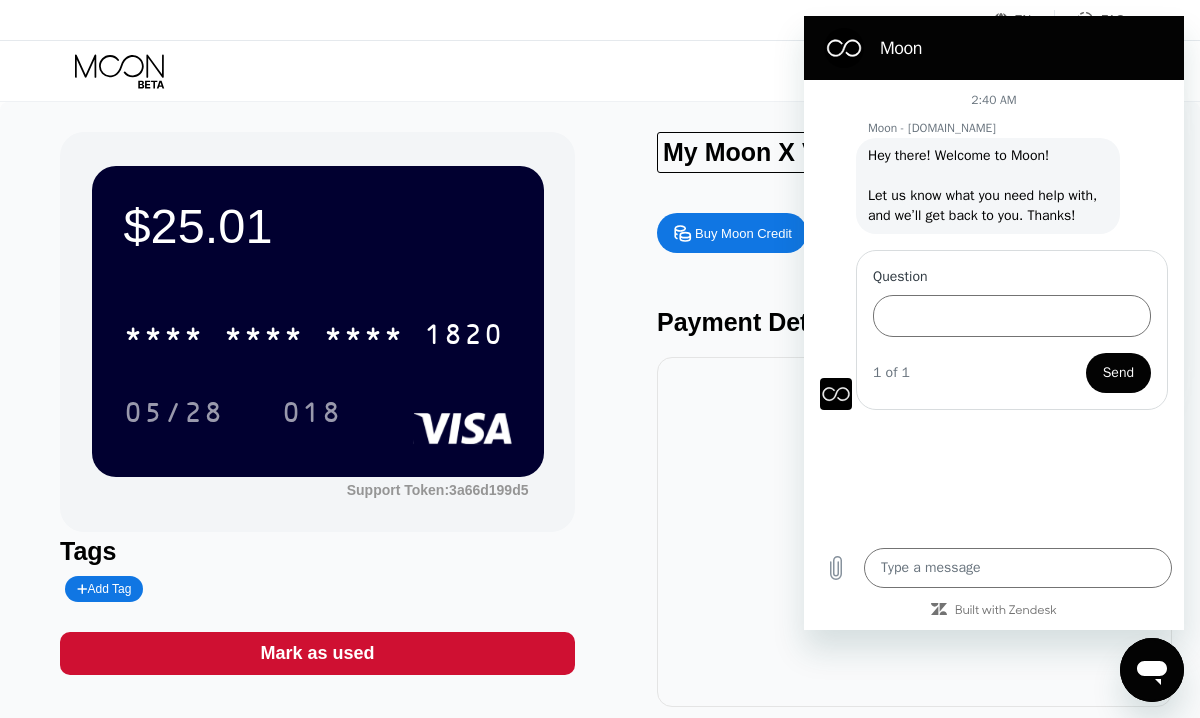 scroll, scrollTop: 0, scrollLeft: 0, axis: both 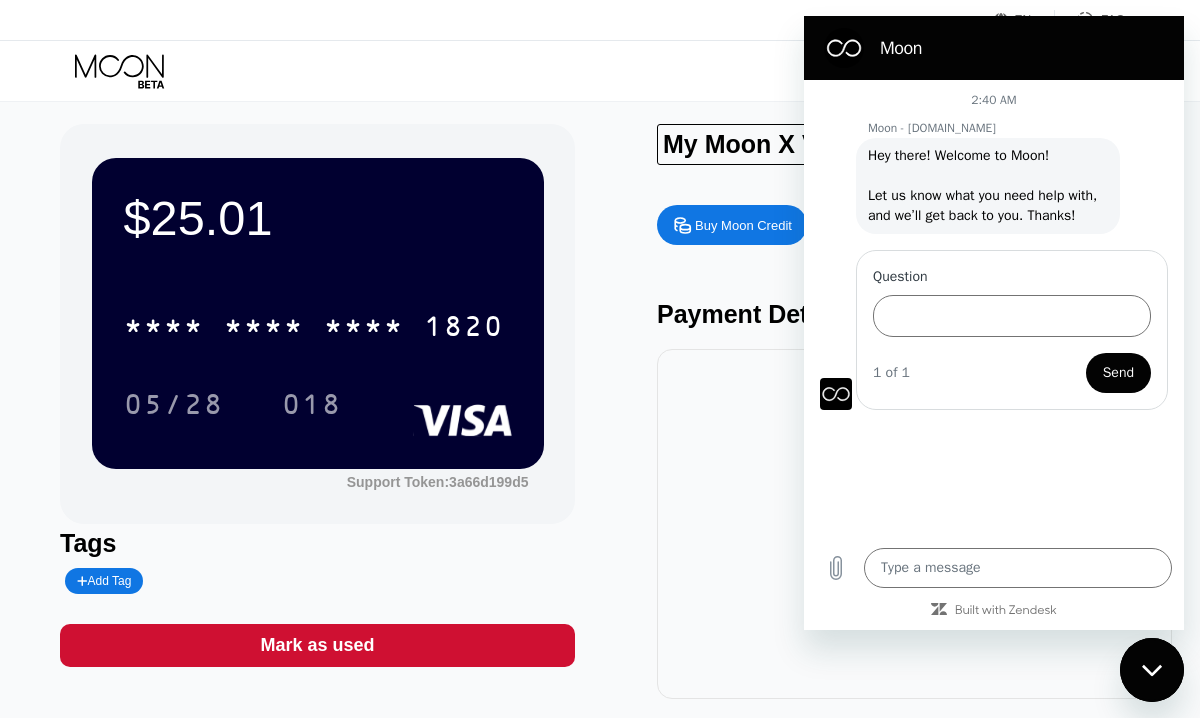 click on "$25.01 * * * * * * * * * * * * 1820 05/28 018 Support Token:  3a66d199d5 Tags  Add Tag Mark as used My Moon X Visa® Card Buy Moon Credit Request a Refund Payment Details You have no transactions yet" at bounding box center [600, 421] 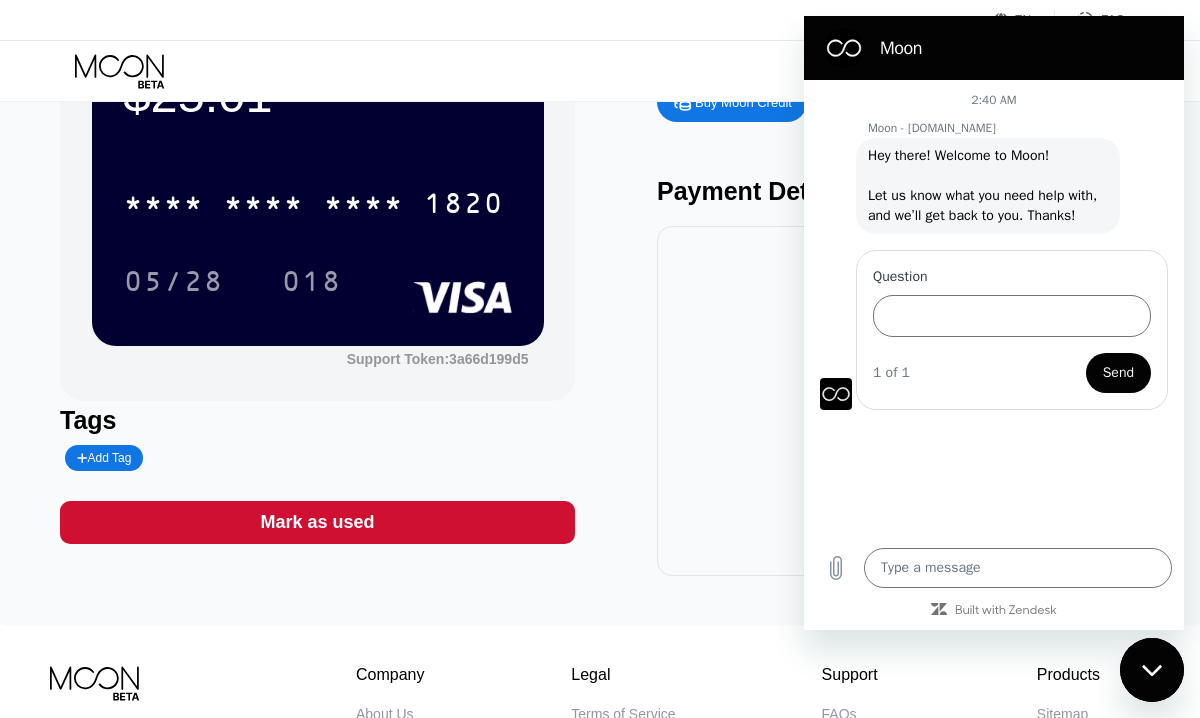 scroll, scrollTop: 0, scrollLeft: 0, axis: both 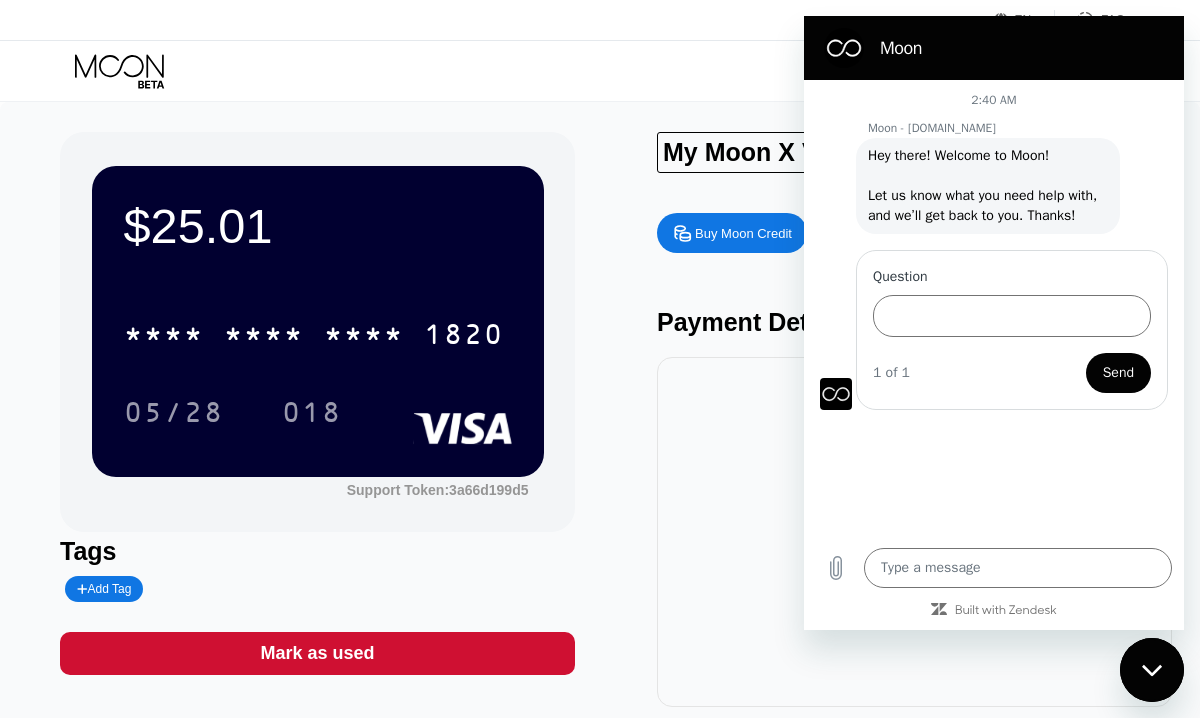 click on "1820" at bounding box center (464, 337) 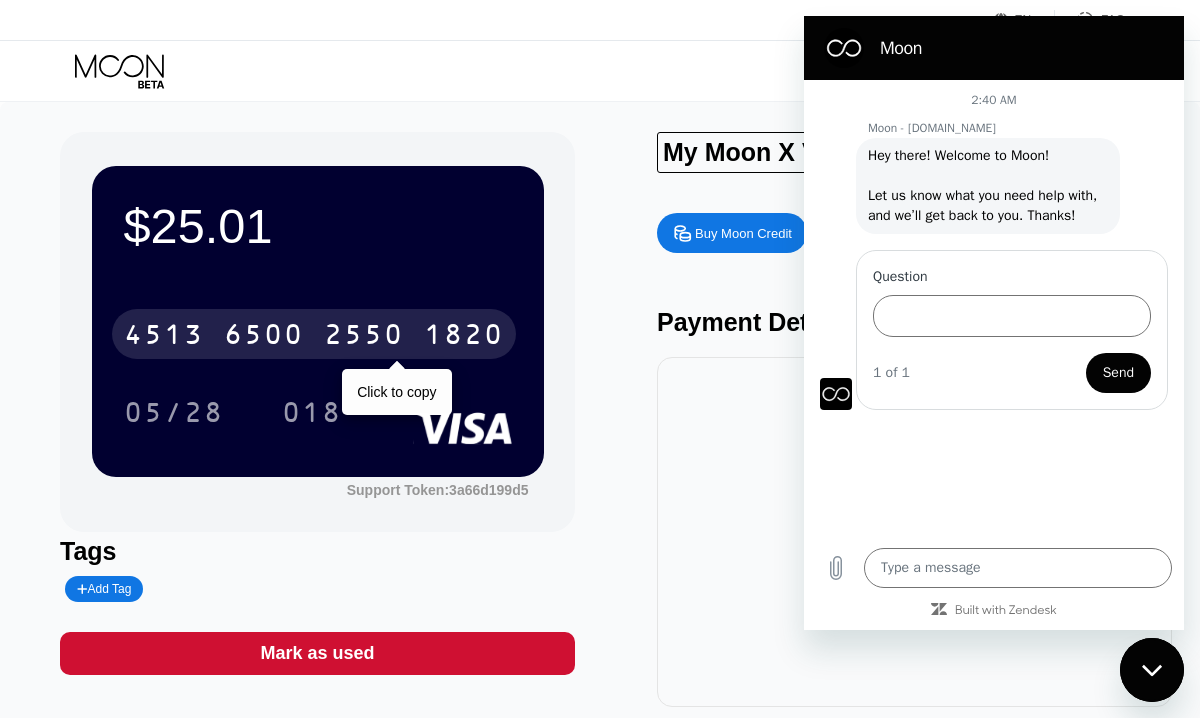 click on "$25.01 4513 6500 2550 1820 Click to copy 05/28 018 Support Token:  3a66d199d5 Tags  Add Tag Mark as used My Moon X Visa® Card Buy Moon Credit Request a Refund Payment Details You have no transactions yet" at bounding box center [600, 419] 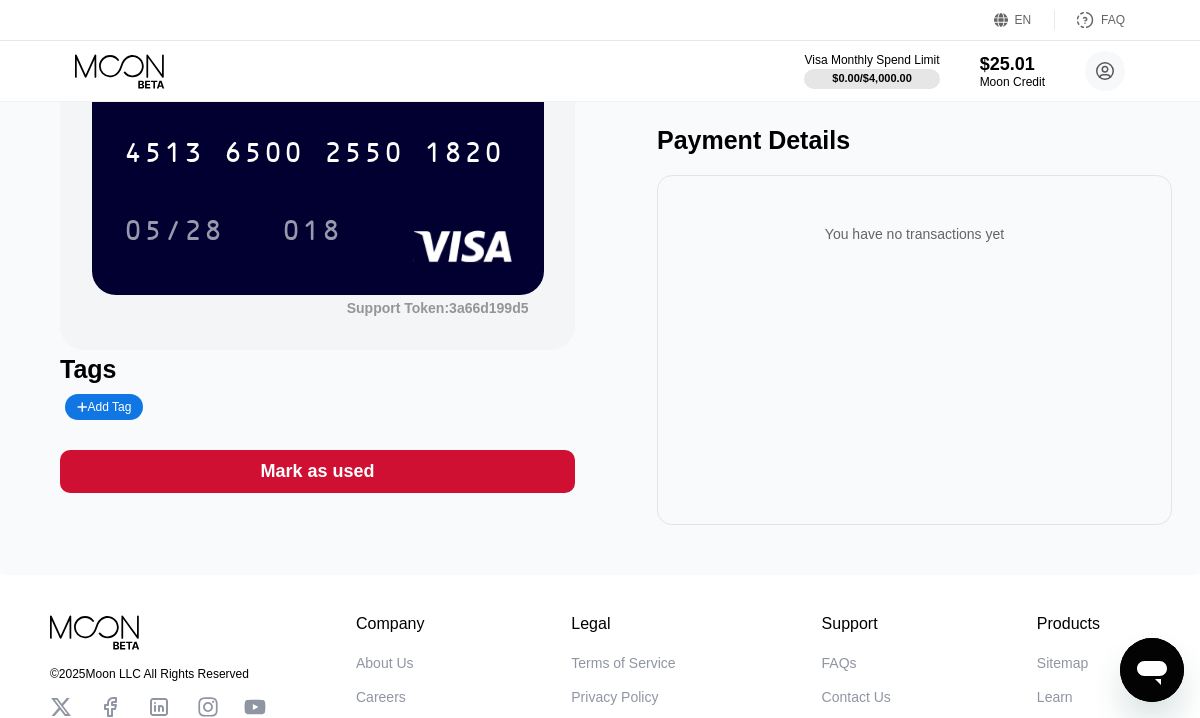 scroll, scrollTop: 0, scrollLeft: 0, axis: both 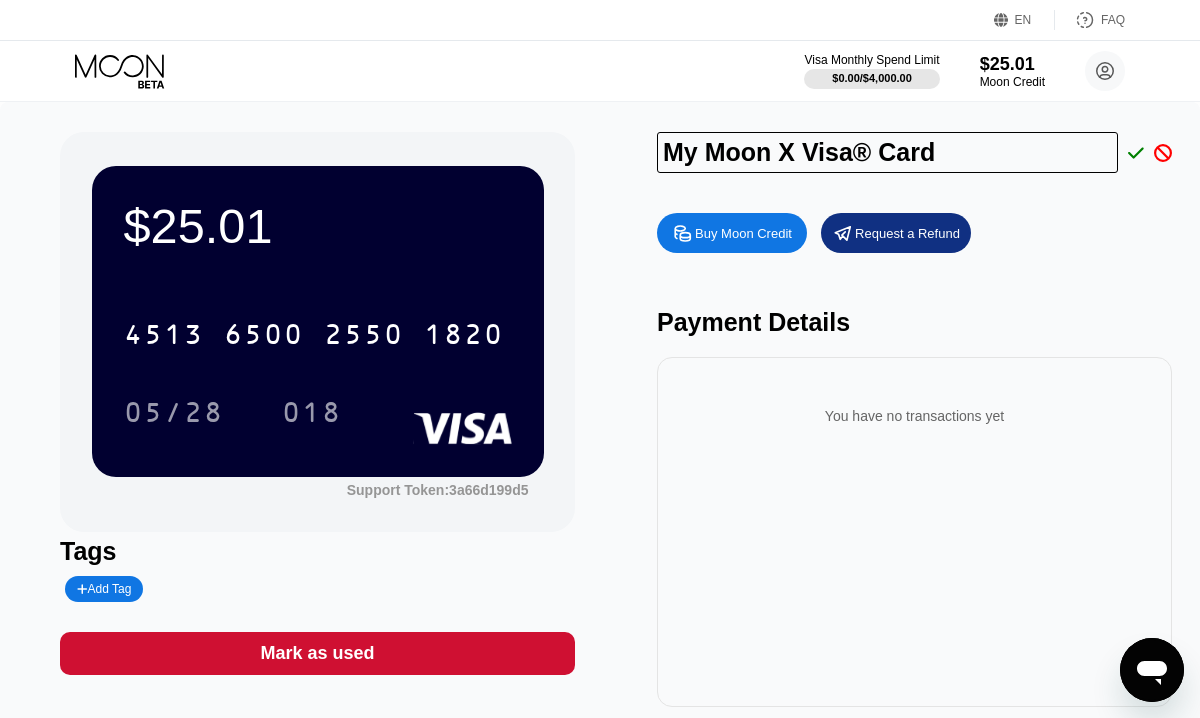 click on "$25.01 4513 6500 2550 1820 05/28 018 Support Token:  3a66d199d5 Tags  Add Tag Mark as used My Moon X Visa® Card Buy Moon Credit Request a Refund Payment Details You have no transactions yet" at bounding box center (600, 429) 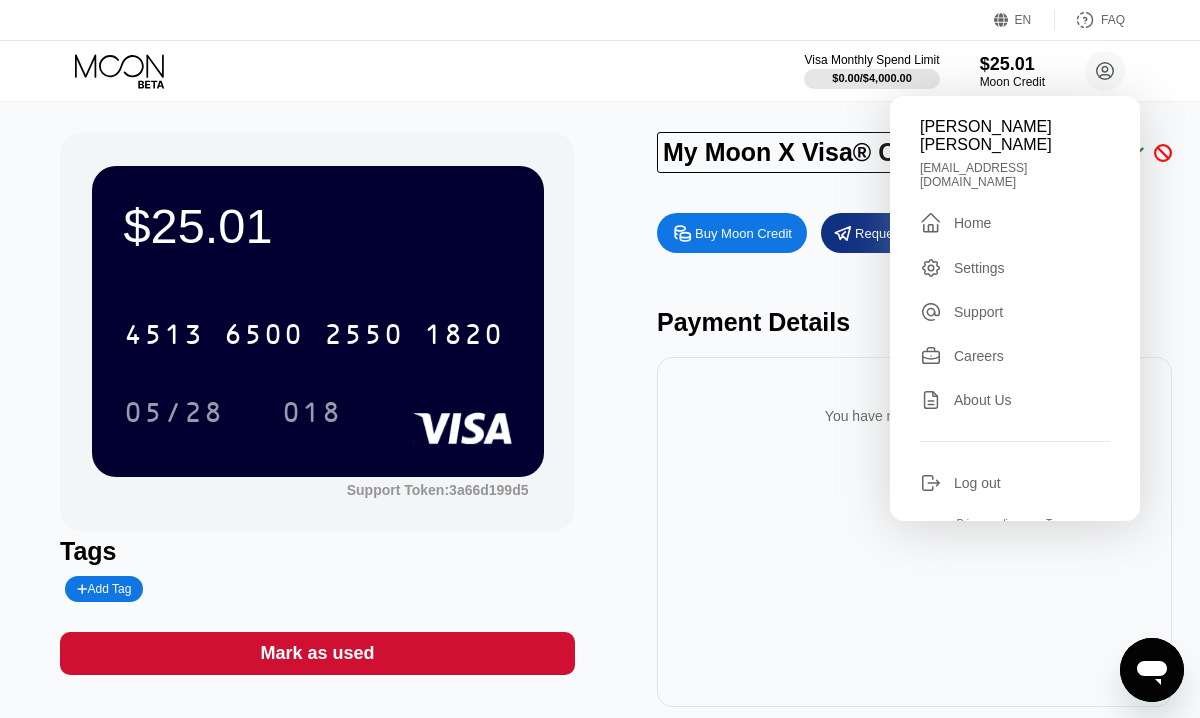 click on "[PERSON_NAME] [PERSON_NAME]" at bounding box center [1015, 136] 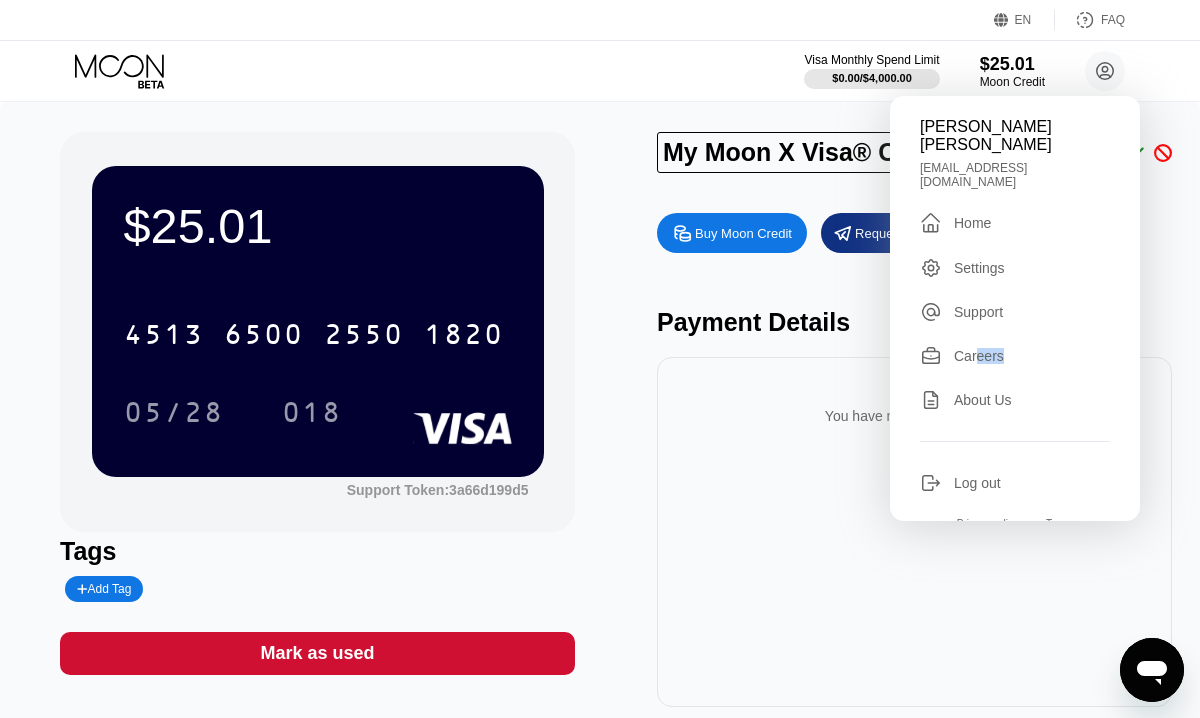 drag, startPoint x: 985, startPoint y: 348, endPoint x: 974, endPoint y: 320, distance: 30.083218 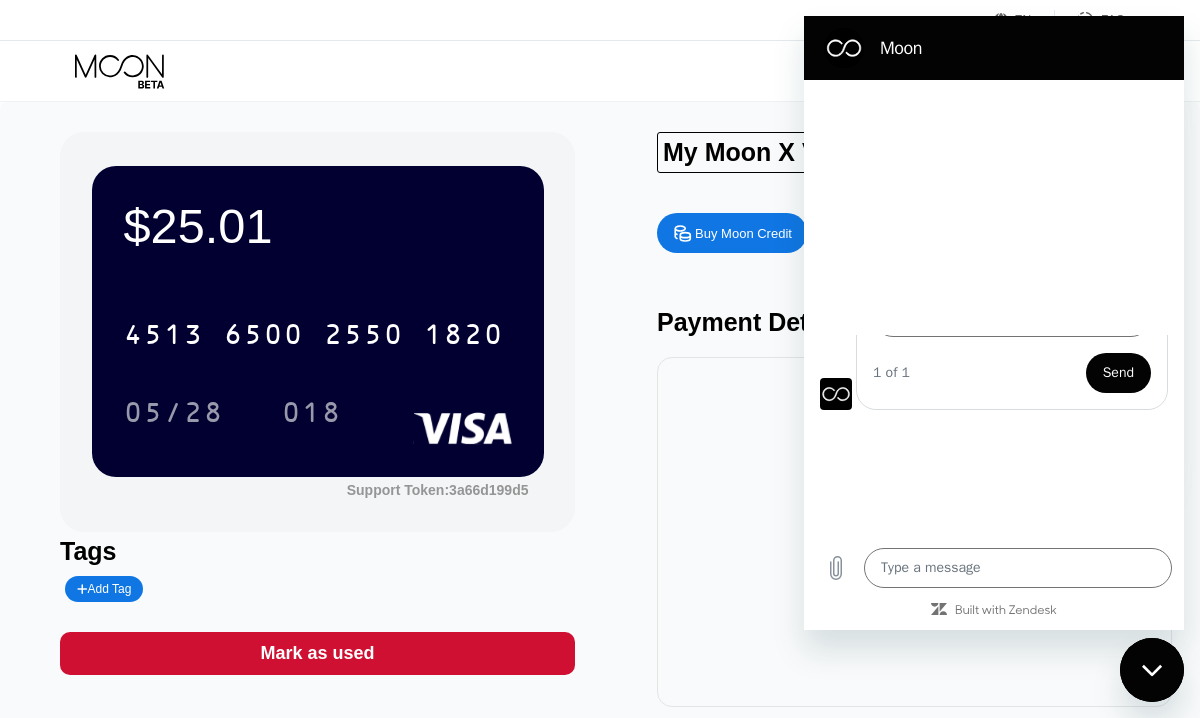 scroll, scrollTop: 0, scrollLeft: 0, axis: both 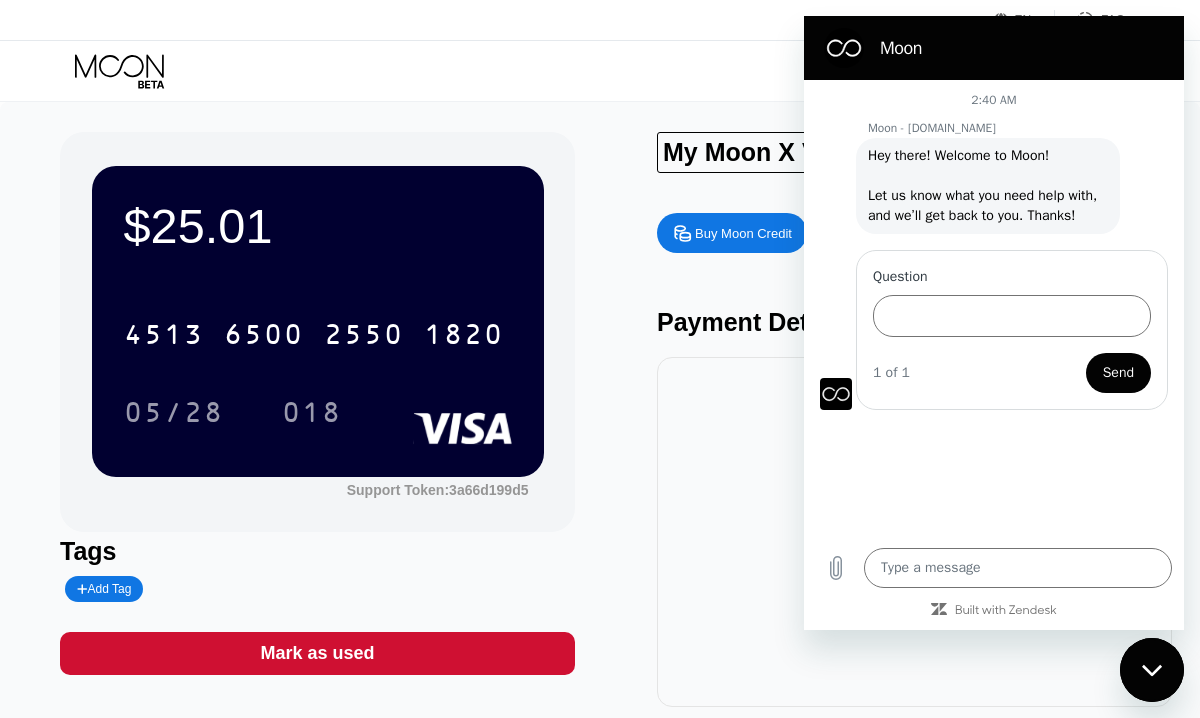 click at bounding box center [1152, 670] 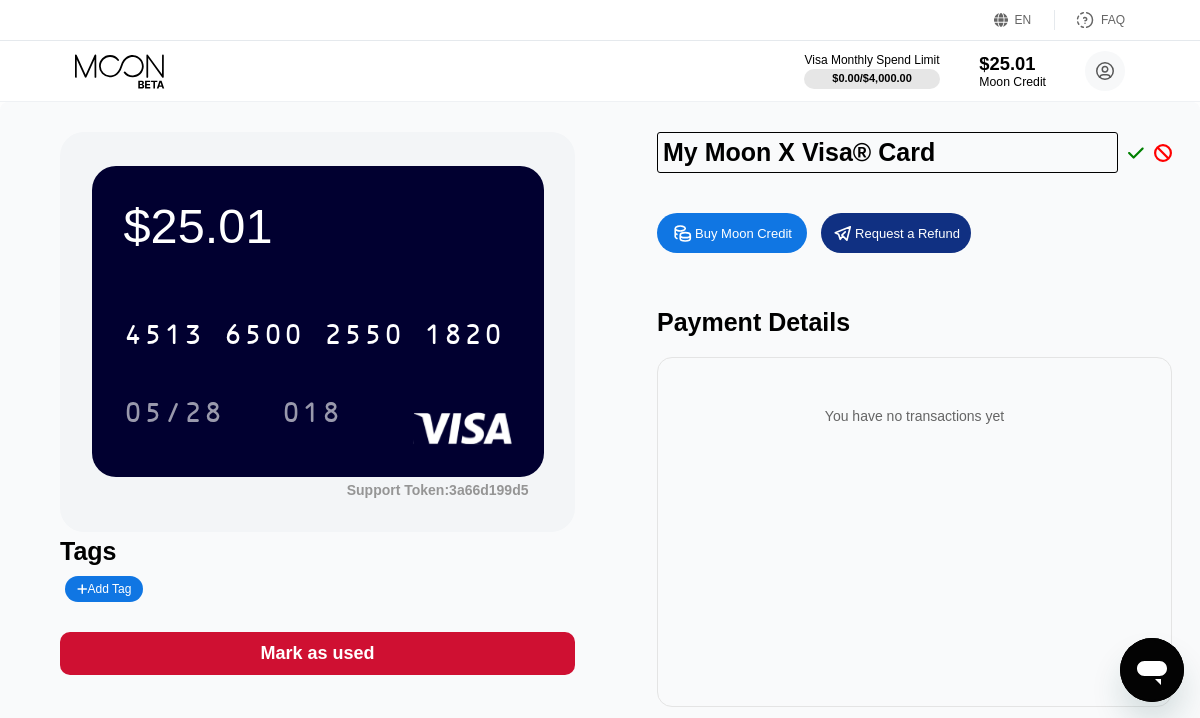 click on "$25.01" at bounding box center [1012, 63] 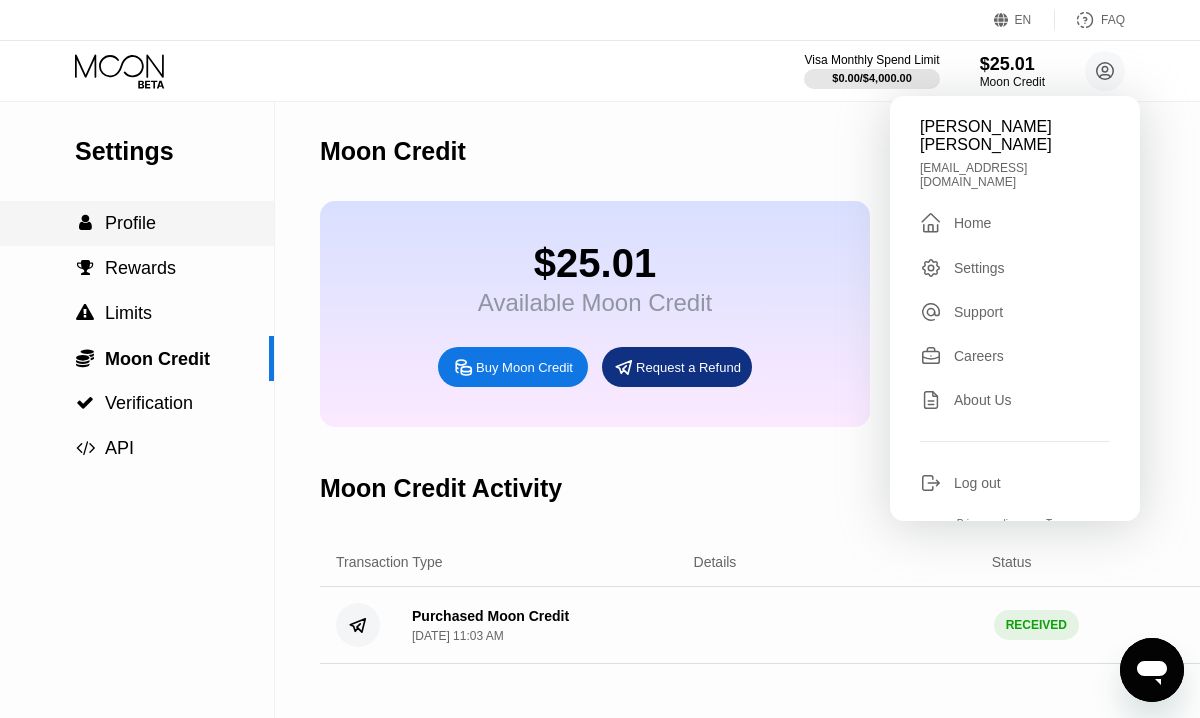 click on "Profile" at bounding box center [130, 223] 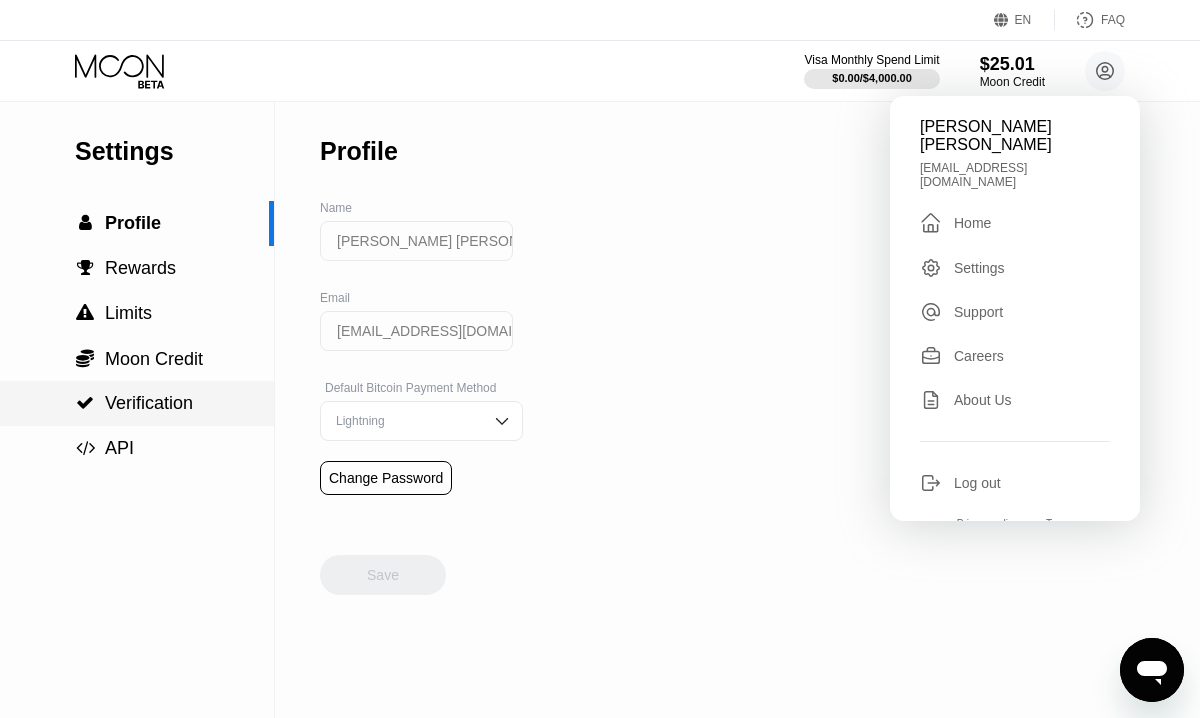 click on "Verification" at bounding box center (149, 403) 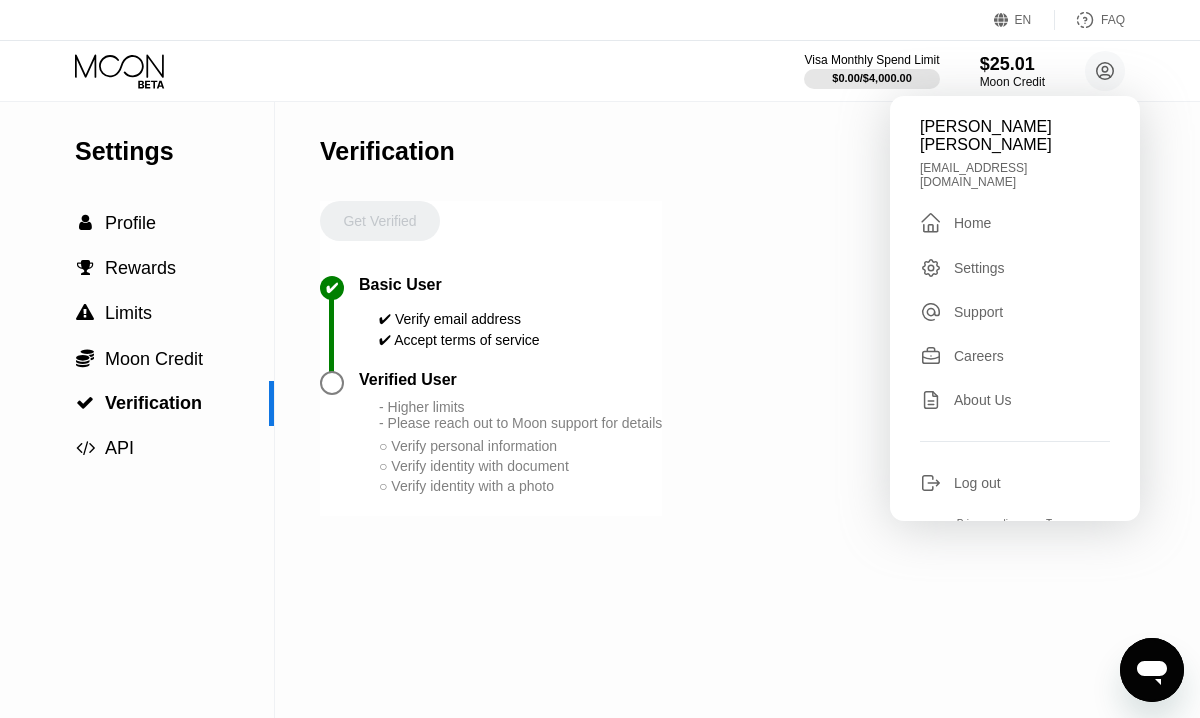 click 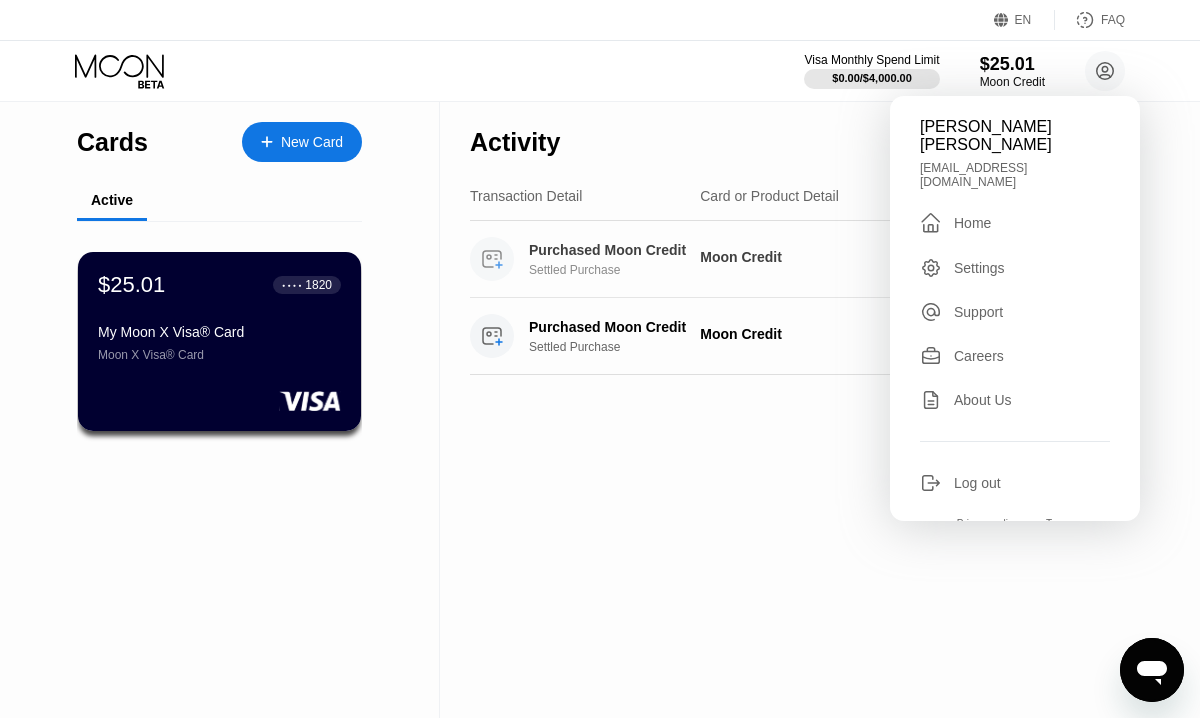 click on "Purchased Moon Credit Settled Purchase Moon Credit Jun 21, 2025 11:02 AM $25.01" at bounding box center (797, 259) 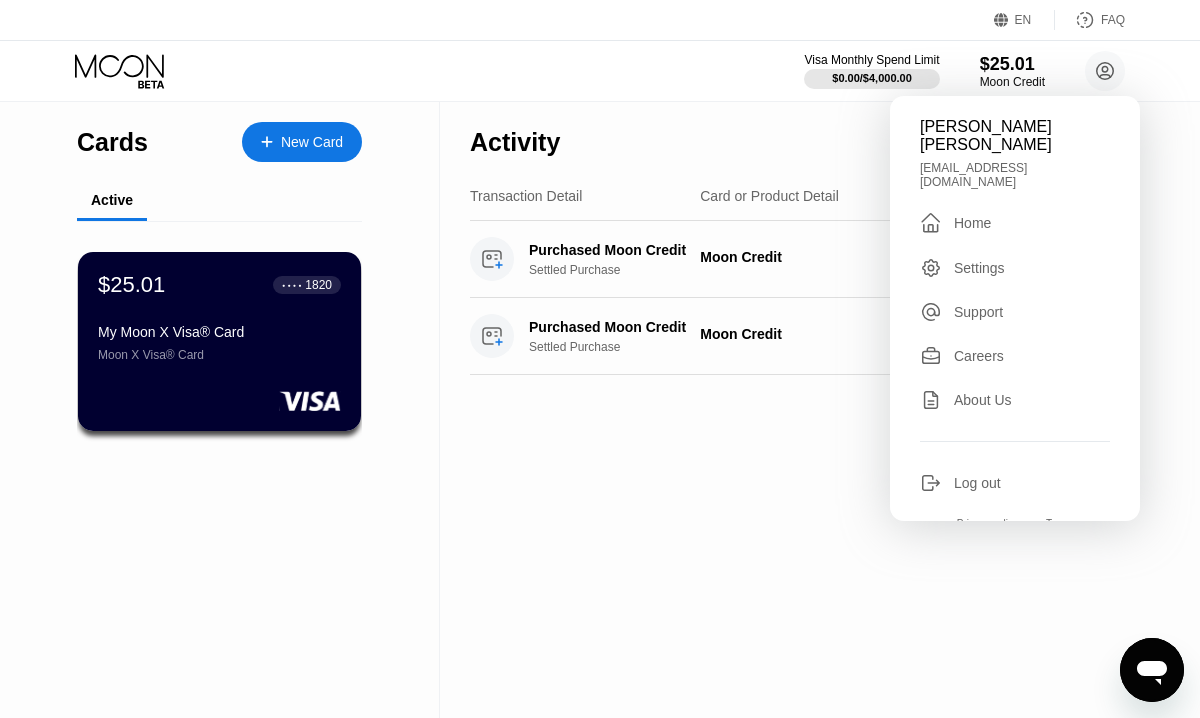 click on "Johnson Hopkins johnsonhopkins4@gmail.com  Home Settings Support Careers About Us Log out Privacy policy Terms" at bounding box center [1015, 308] 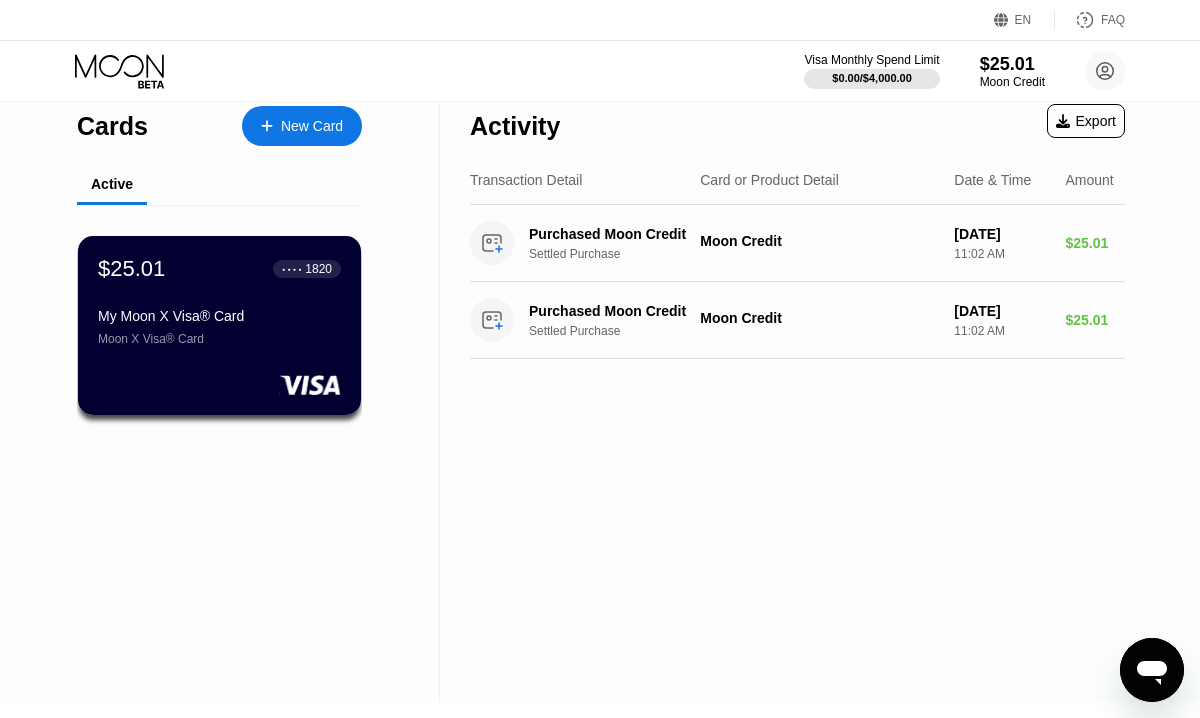 scroll, scrollTop: 85, scrollLeft: 0, axis: vertical 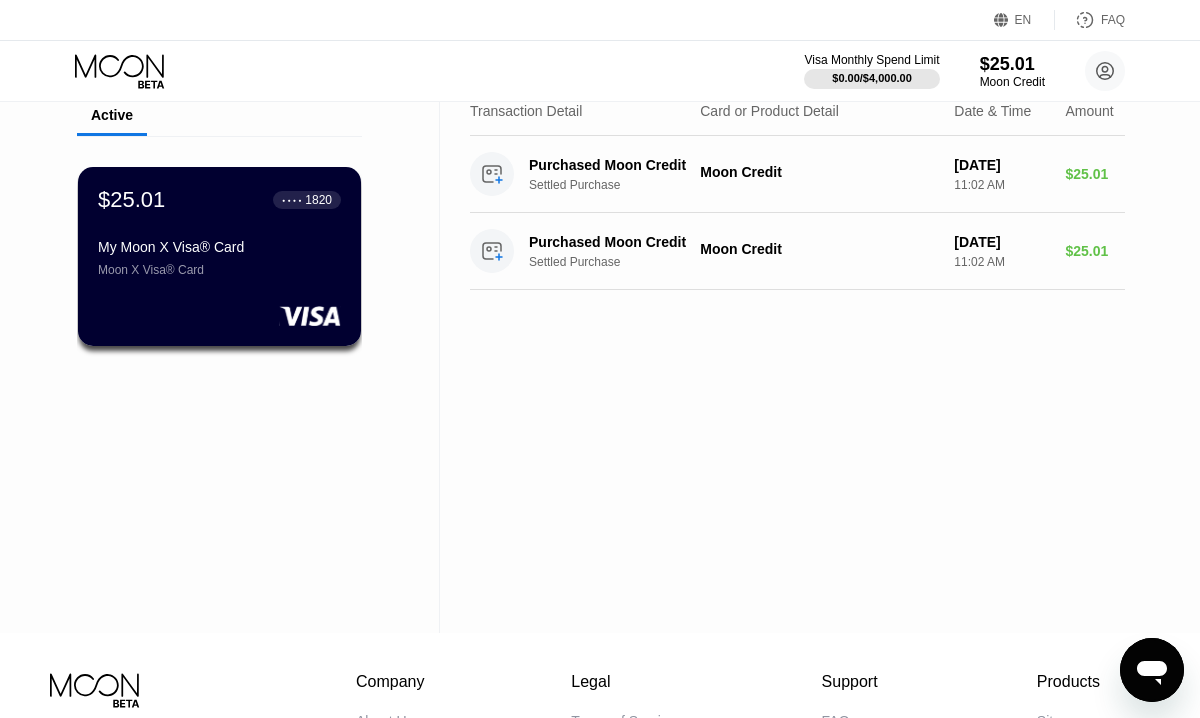 type on "x" 